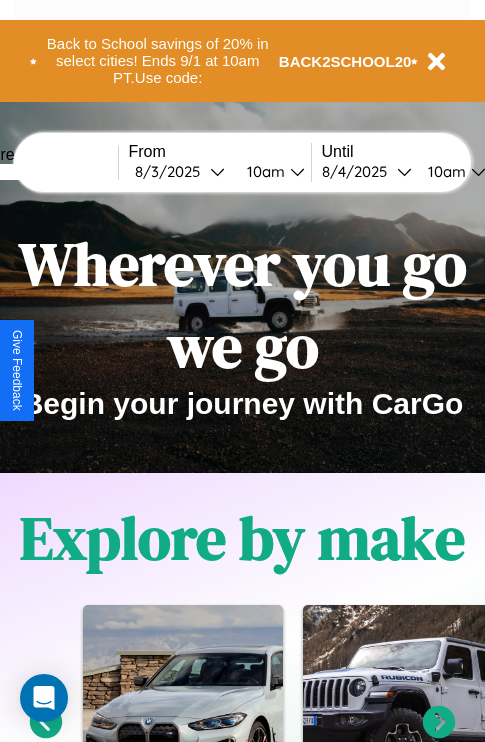 scroll, scrollTop: 2423, scrollLeft: 0, axis: vertical 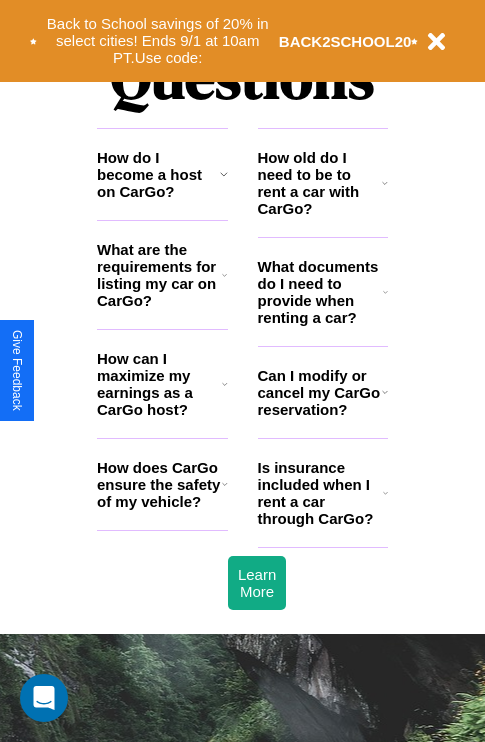 click on "What documents do I need to provide when renting a car?" at bounding box center (321, 292) 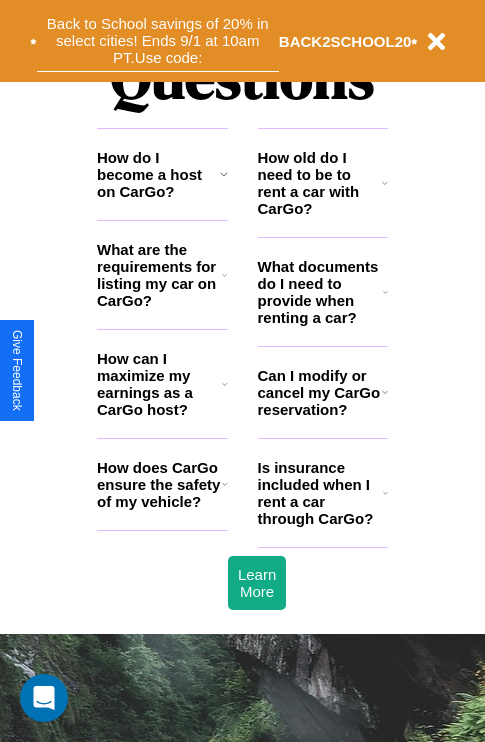 click on "Back to School savings of 20% in select cities! Ends 9/1 at 10am PT.  Use code:" at bounding box center [158, 41] 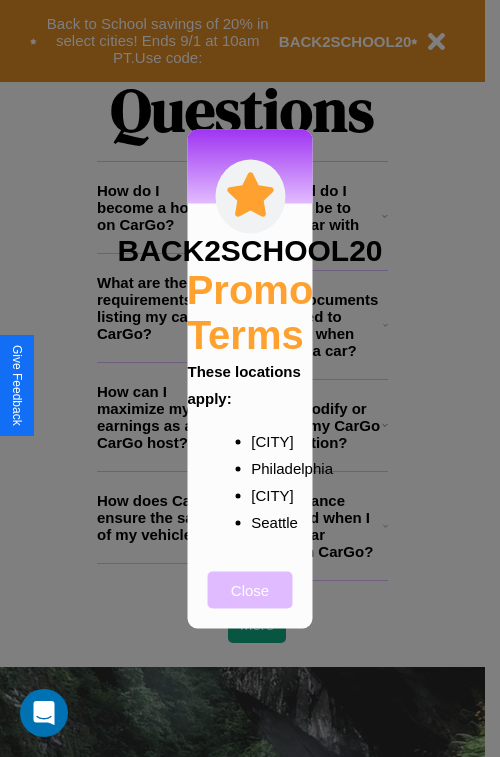click on "Close" at bounding box center [250, 589] 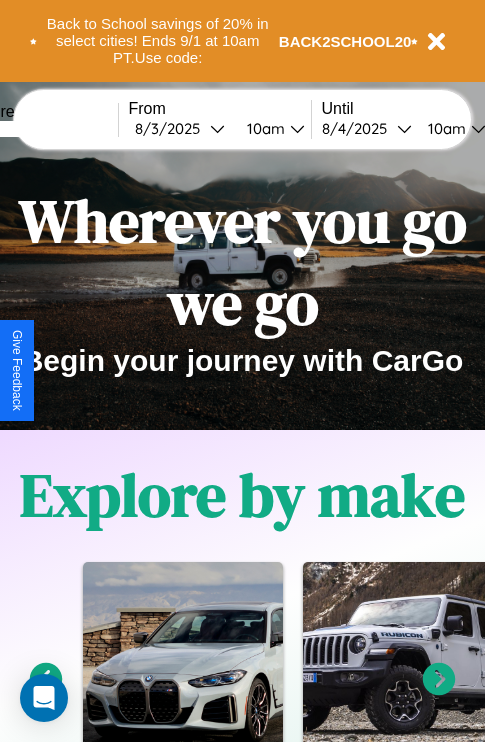 scroll, scrollTop: 0, scrollLeft: 0, axis: both 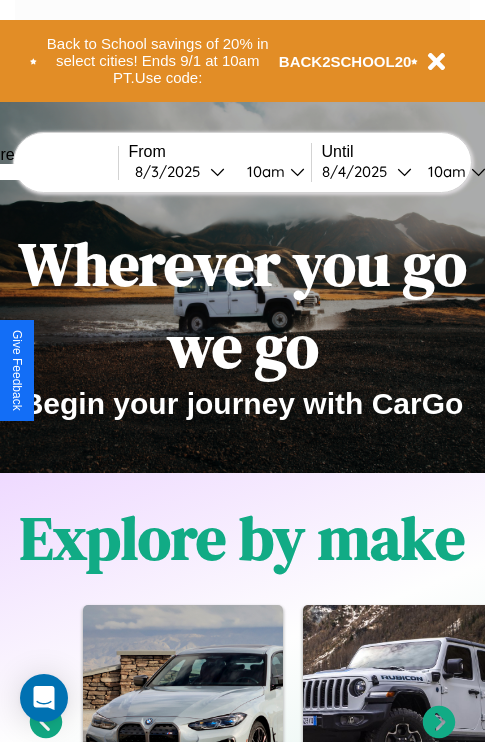 click at bounding box center (43, 172) 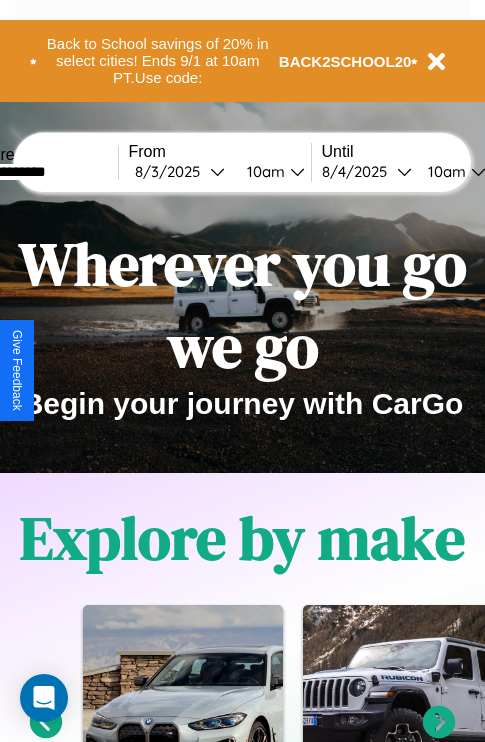 type on "**********" 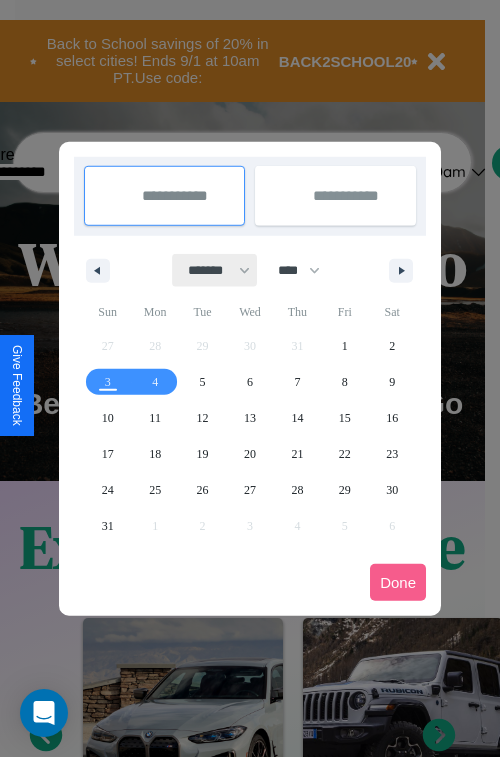 click on "******* ******** ***** ***** *** **** **** ****** ********* ******* ******** ********" at bounding box center (215, 270) 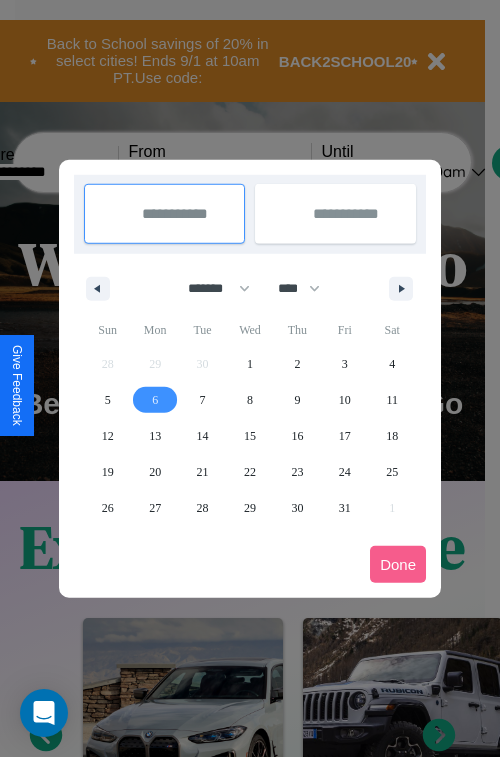 click on "6" at bounding box center (155, 400) 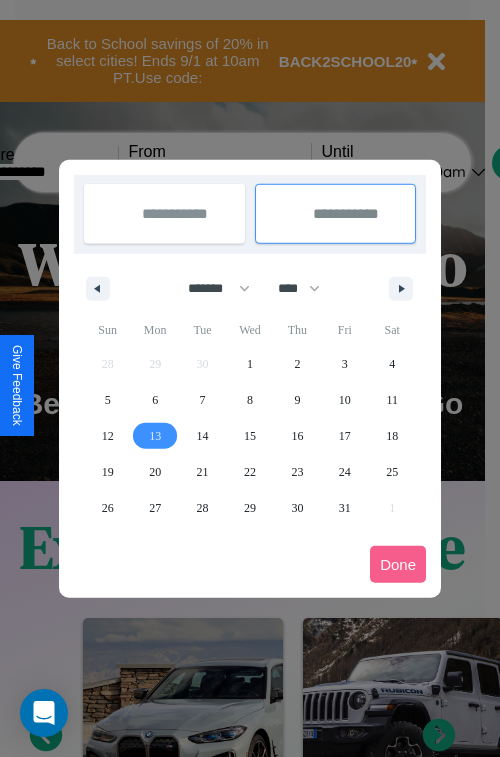 click on "13" at bounding box center [155, 436] 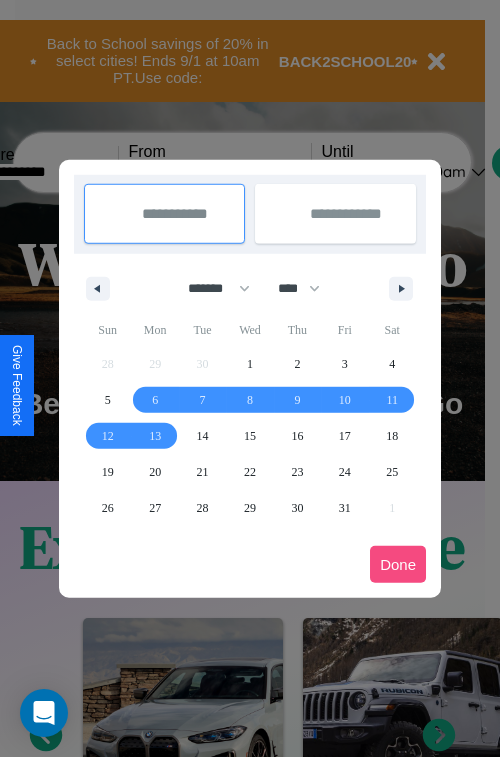 click on "Done" at bounding box center (398, 564) 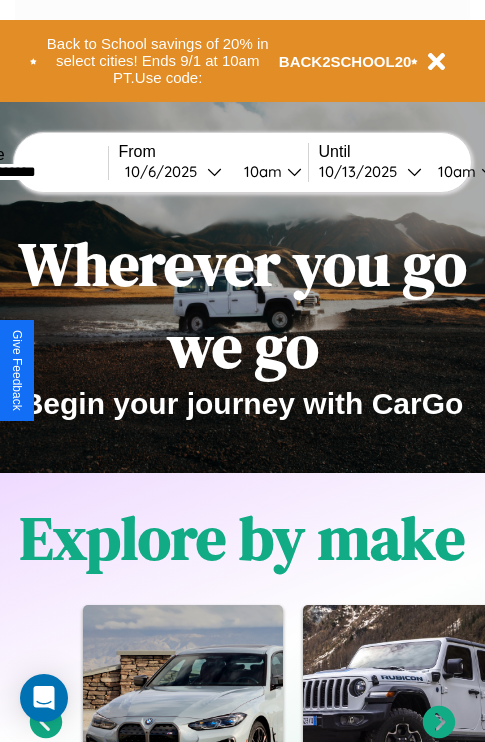 click on "10am" at bounding box center (260, 171) 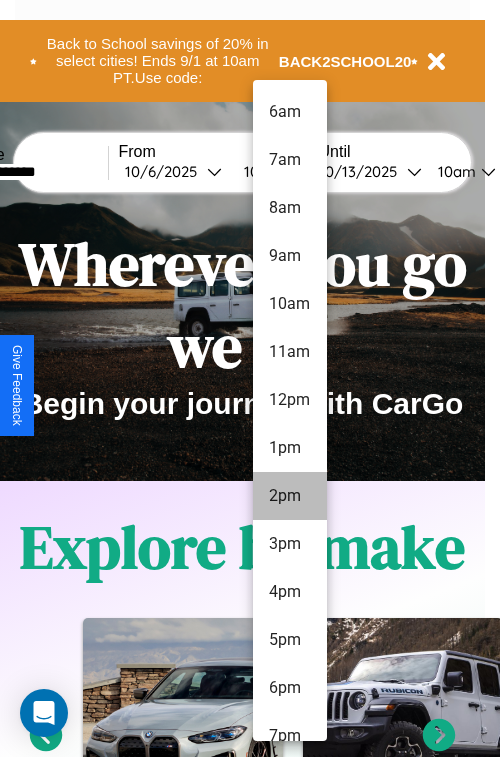 click on "2pm" at bounding box center [290, 496] 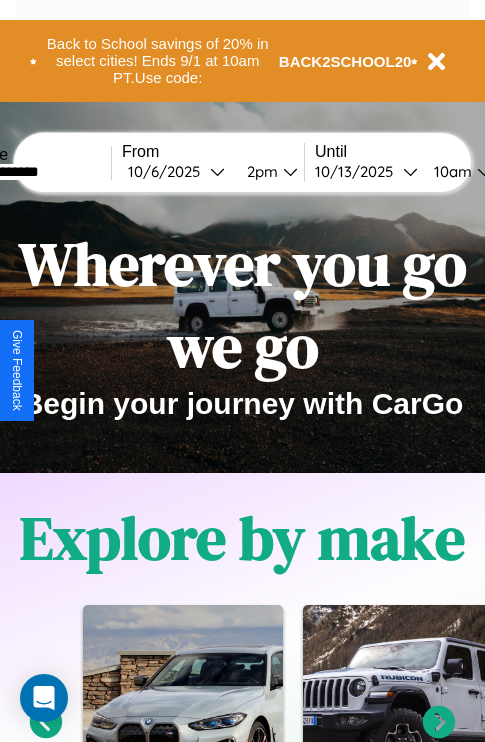 click on "10am" at bounding box center [450, 171] 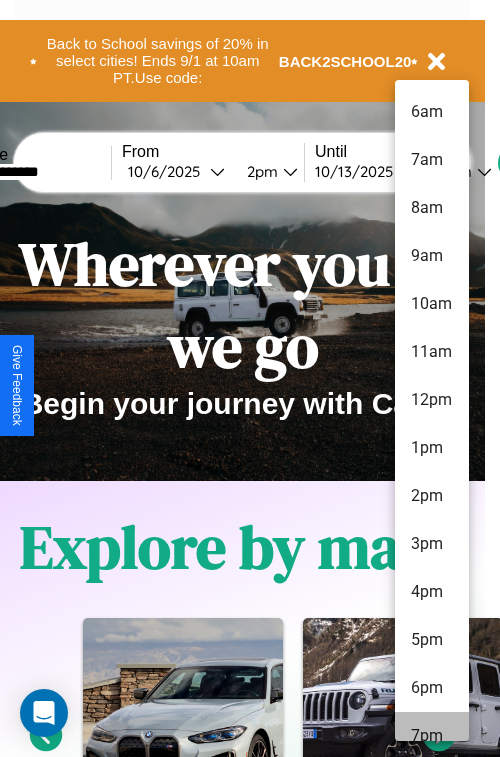 click on "7pm" at bounding box center (432, 736) 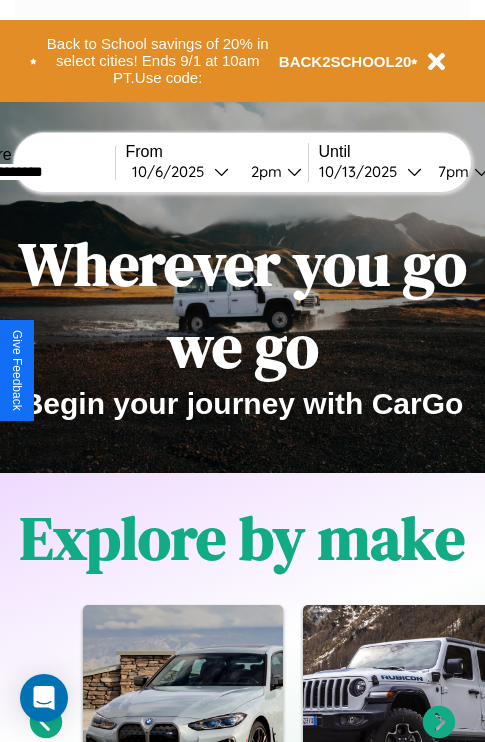 scroll, scrollTop: 0, scrollLeft: 71, axis: horizontal 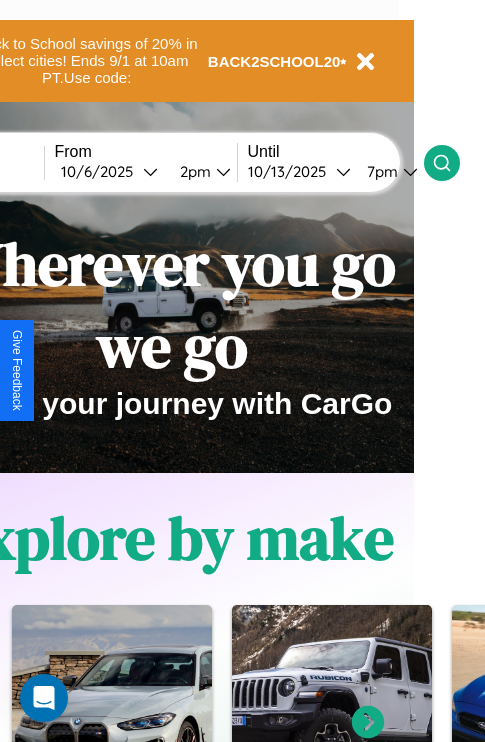 click 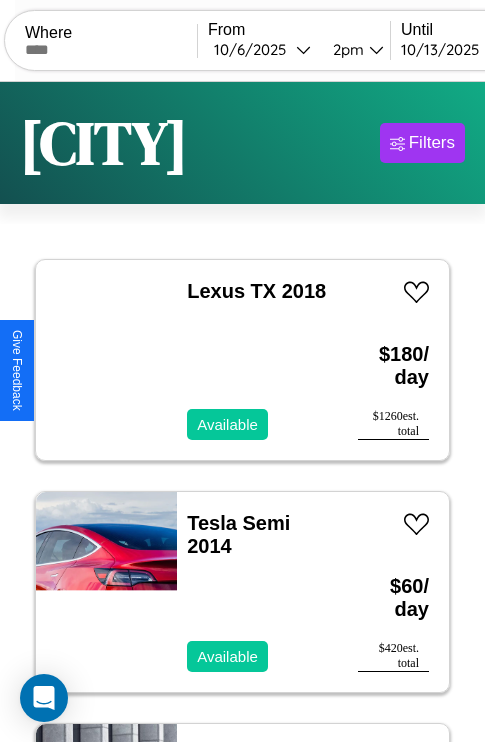 scroll, scrollTop: 177, scrollLeft: 0, axis: vertical 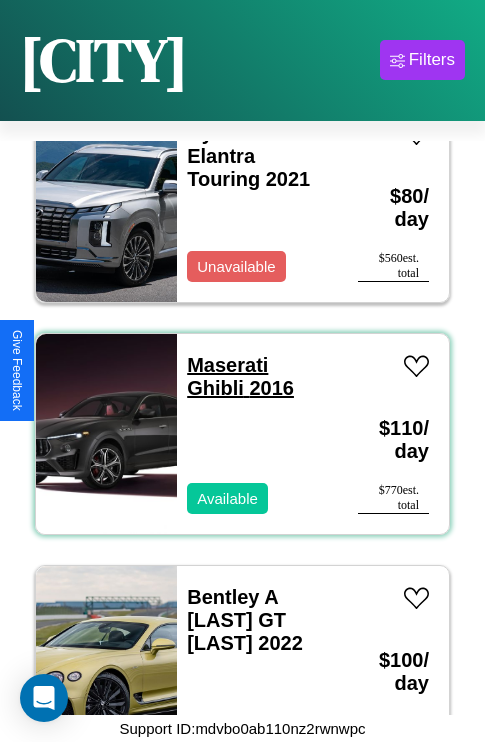 click on "Maserati   Ghibli   2016" at bounding box center [240, 376] 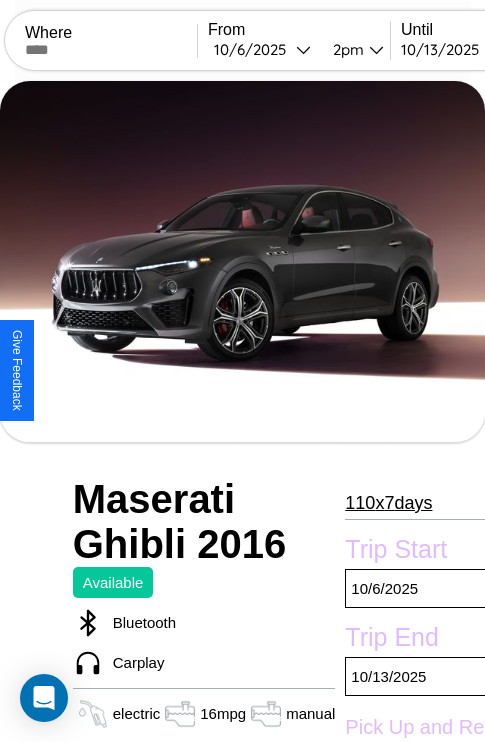 scroll, scrollTop: 933, scrollLeft: 0, axis: vertical 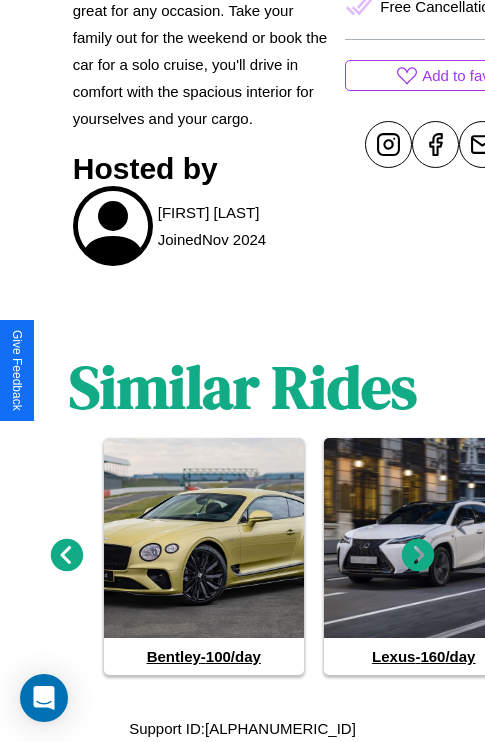 click 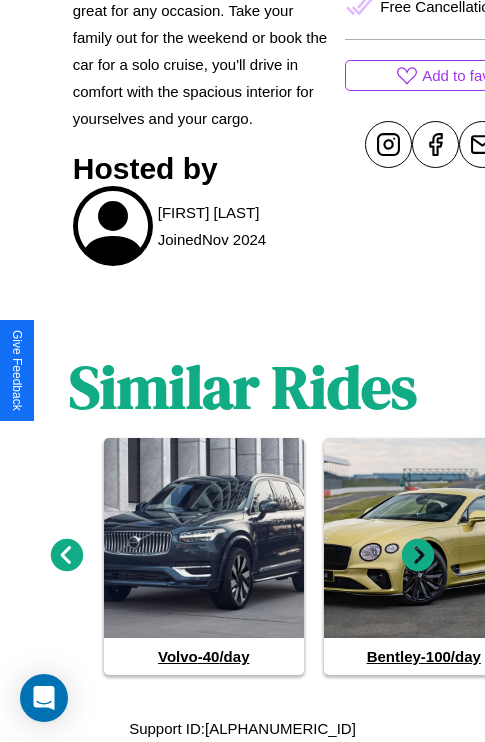 click 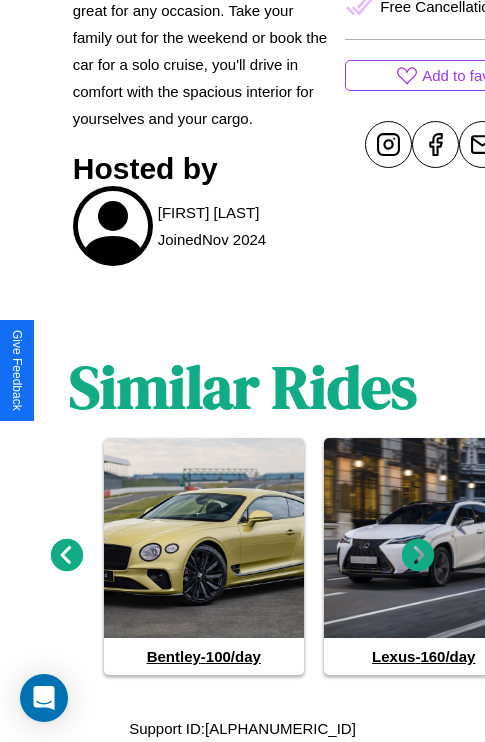 click 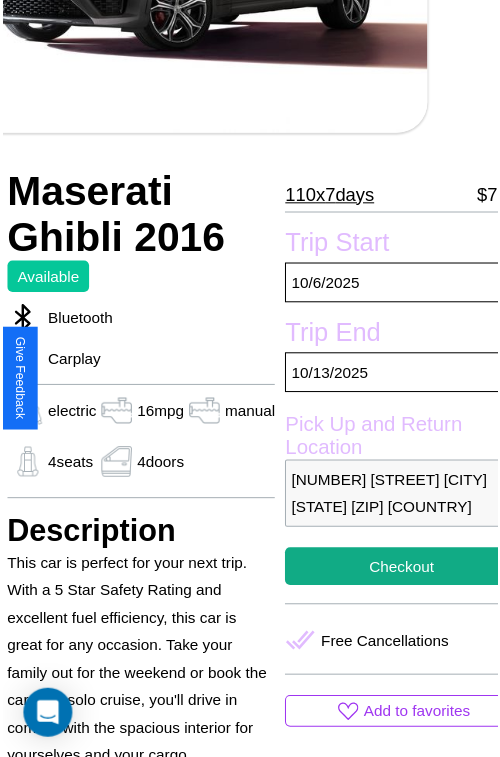 scroll, scrollTop: 218, scrollLeft: 80, axis: both 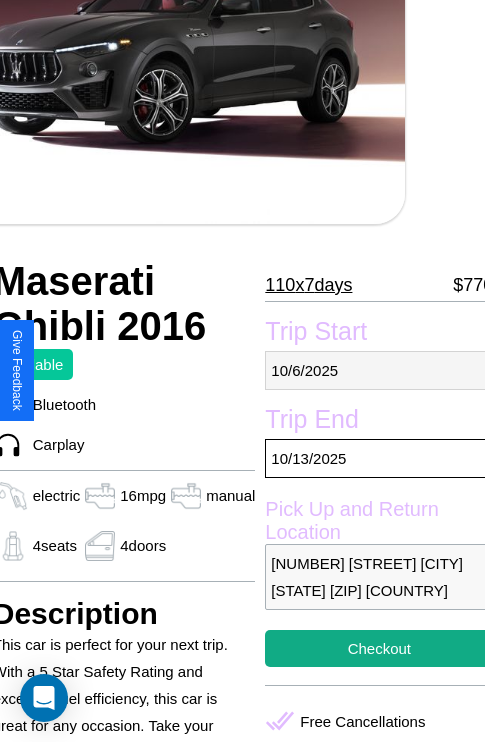 click on "10 / 6 / 2025" at bounding box center (379, 370) 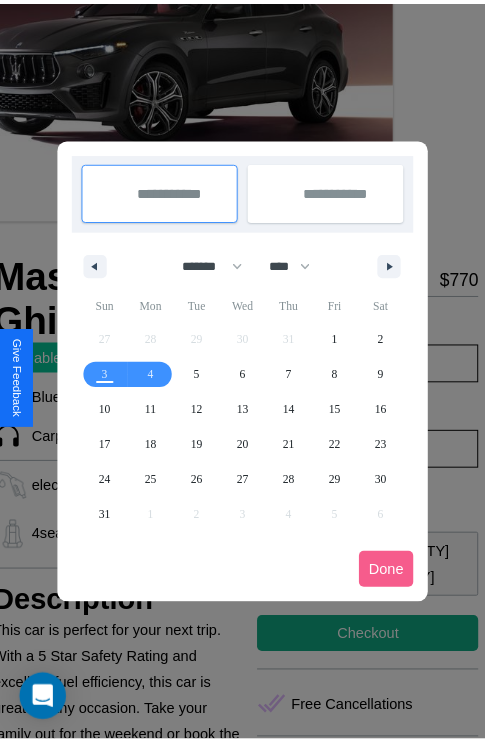scroll, scrollTop: 0, scrollLeft: 80, axis: horizontal 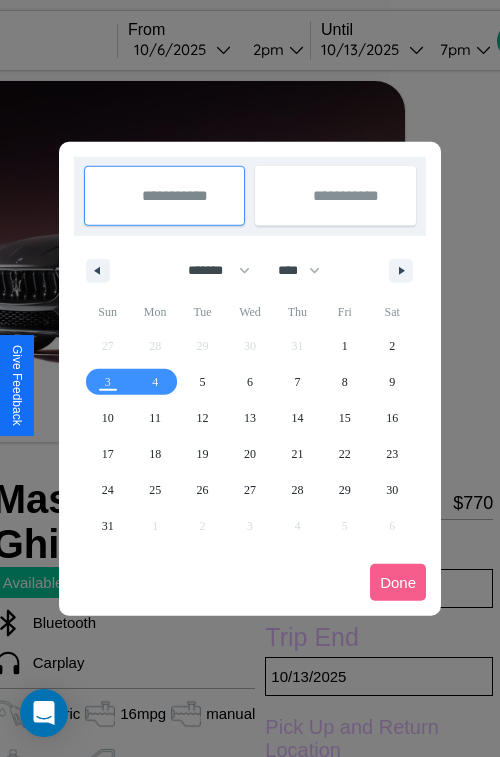 click at bounding box center (250, 378) 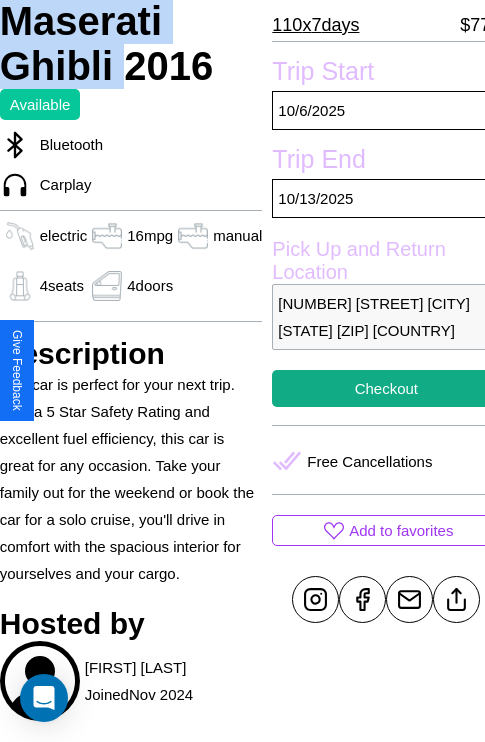 scroll, scrollTop: 707, scrollLeft: 73, axis: both 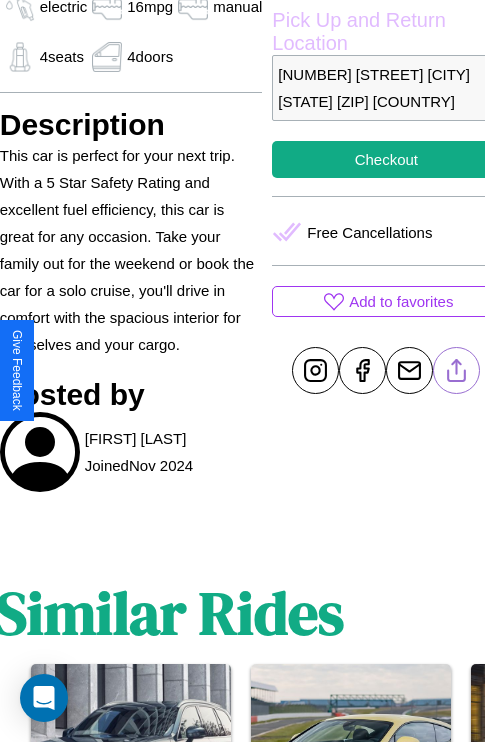 click 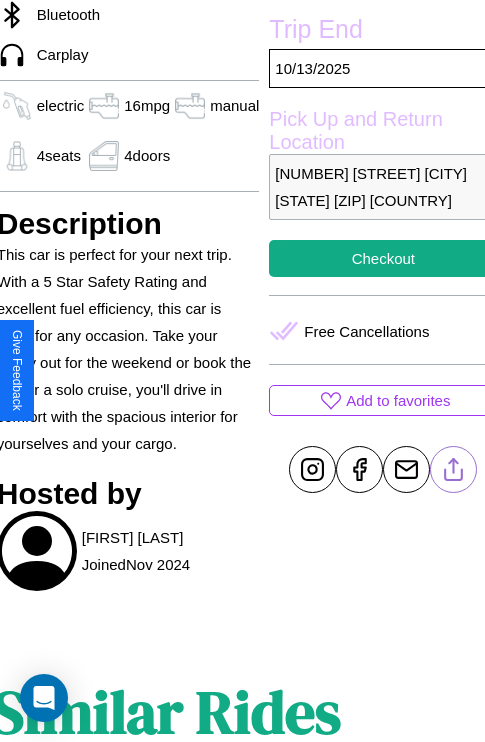scroll, scrollTop: 496, scrollLeft: 80, axis: both 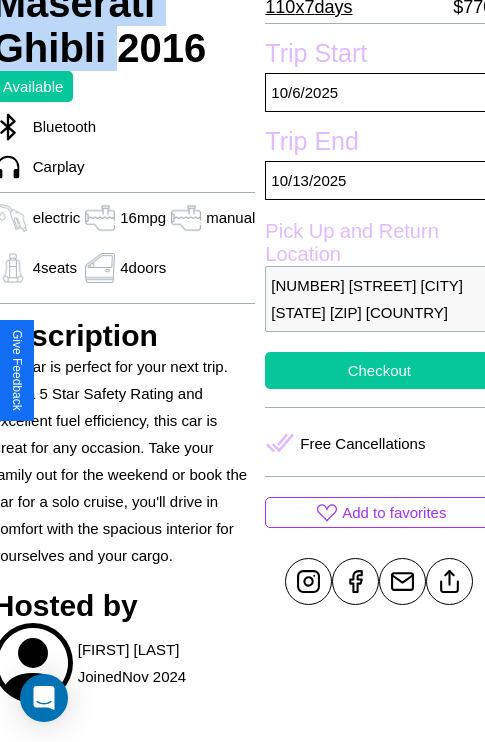 click on "Checkout" at bounding box center (379, 370) 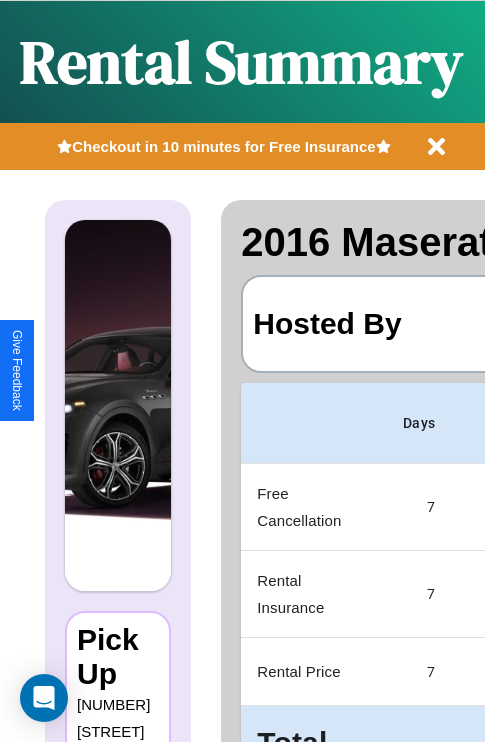 scroll, scrollTop: 0, scrollLeft: 383, axis: horizontal 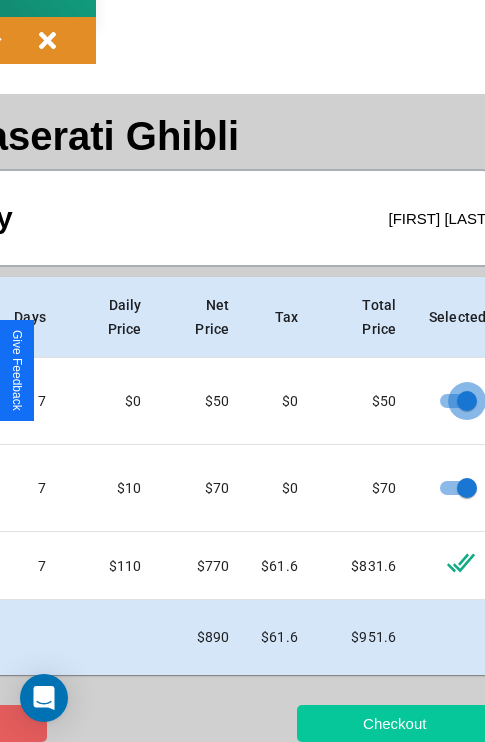 click on "Checkout" at bounding box center (394, 723) 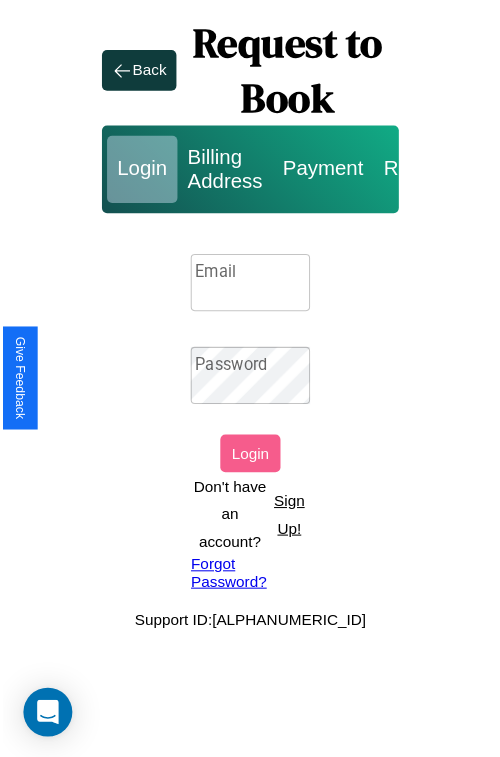 scroll, scrollTop: 0, scrollLeft: 0, axis: both 